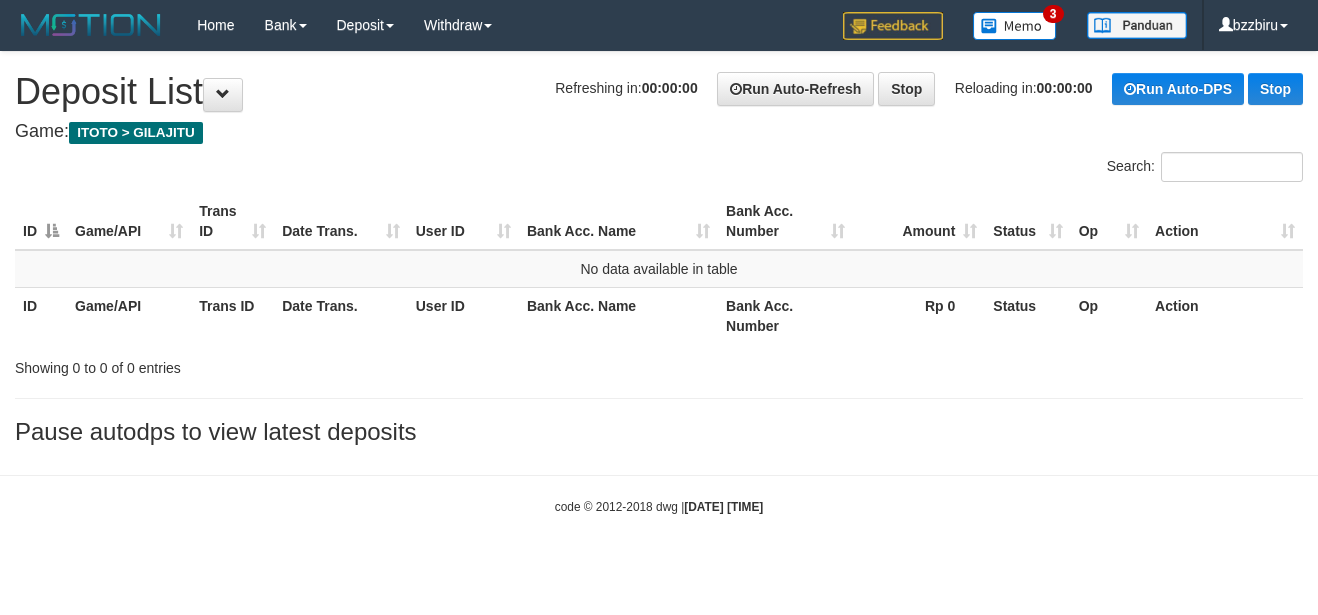 scroll, scrollTop: 0, scrollLeft: 0, axis: both 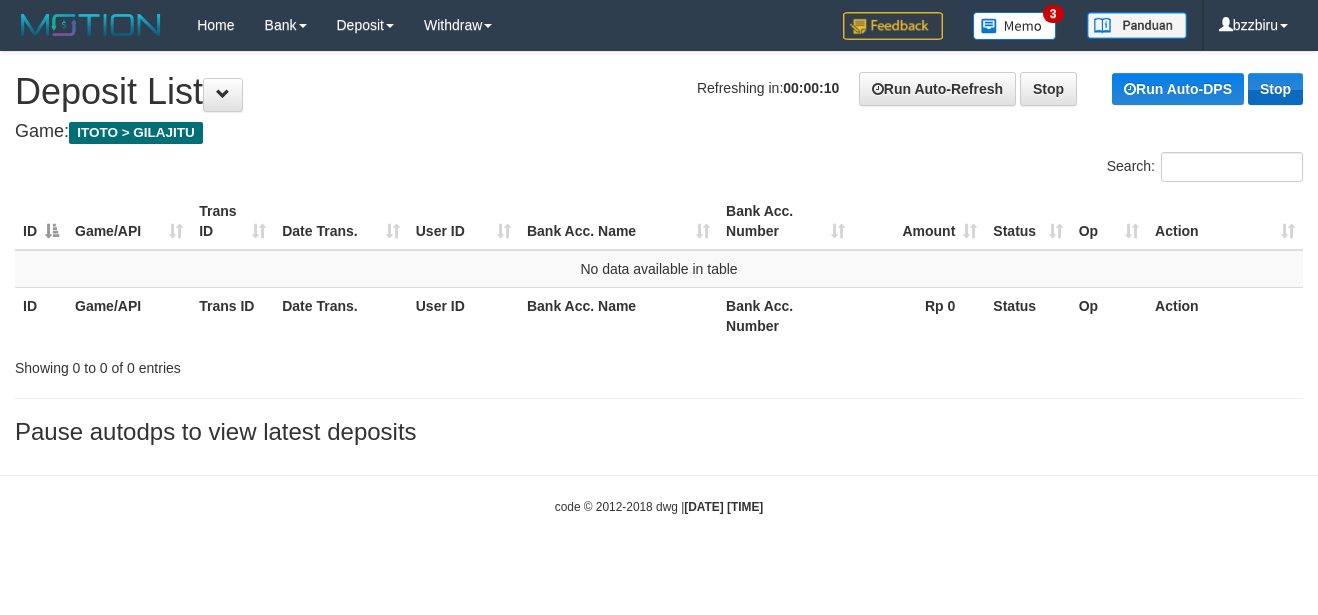 click on "Stop" at bounding box center [1275, 89] 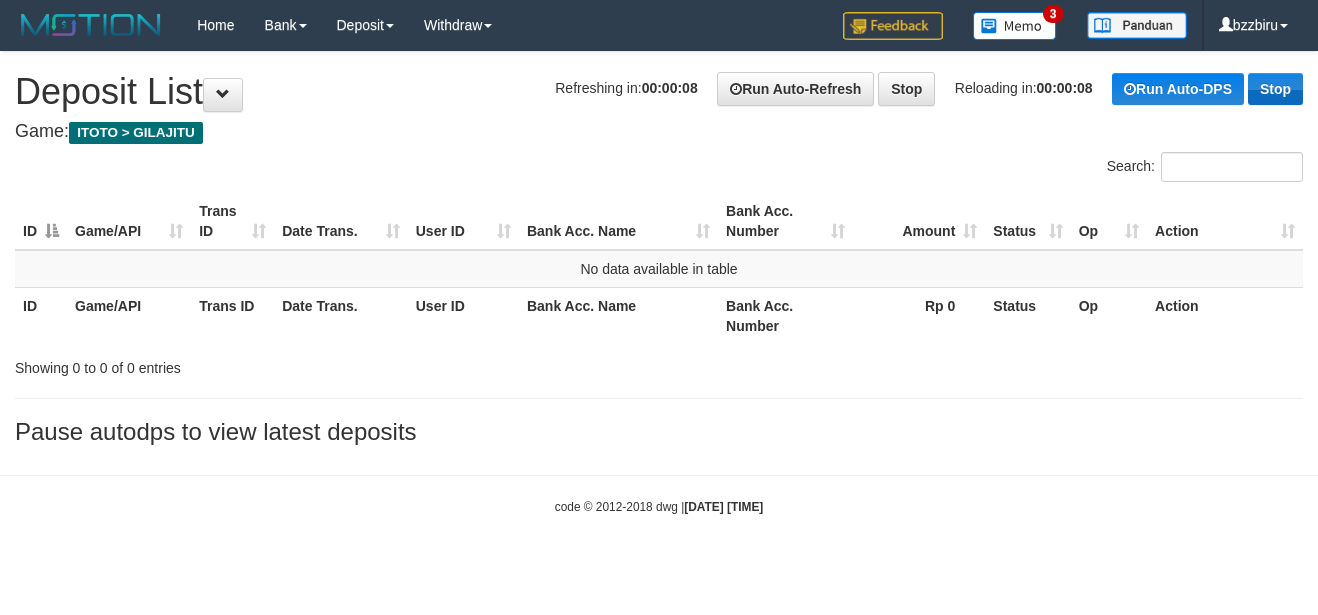 click on "Stop" at bounding box center [1275, 89] 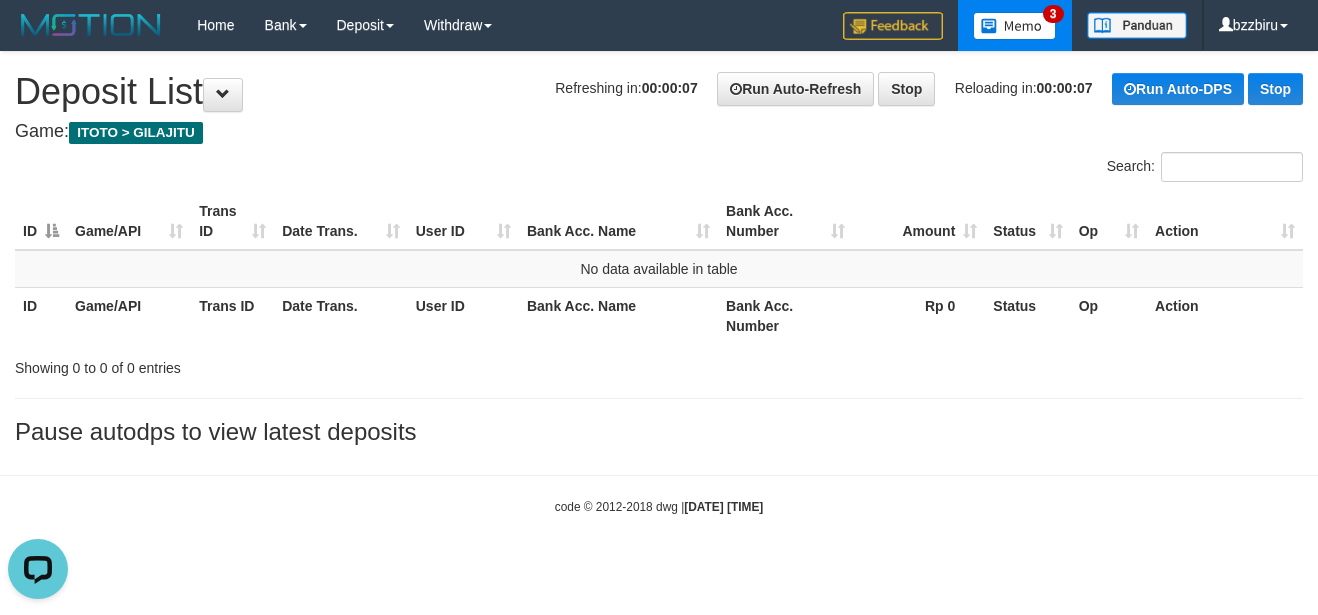 scroll, scrollTop: 0, scrollLeft: 0, axis: both 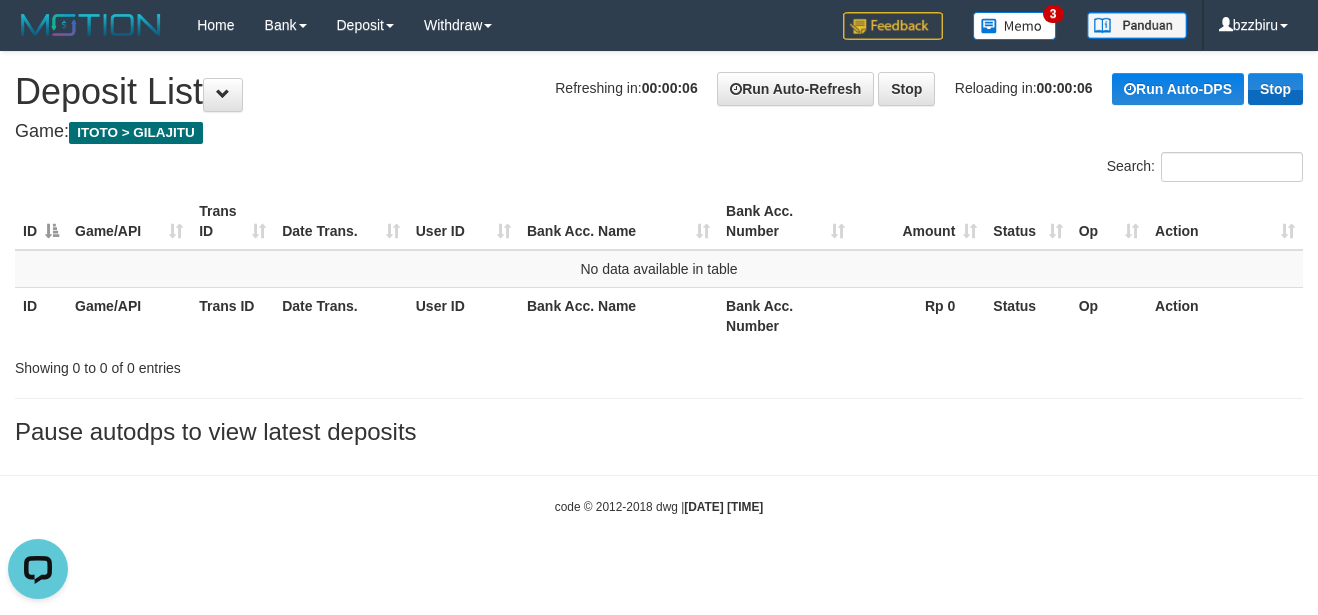 click on "Stop" at bounding box center (1275, 89) 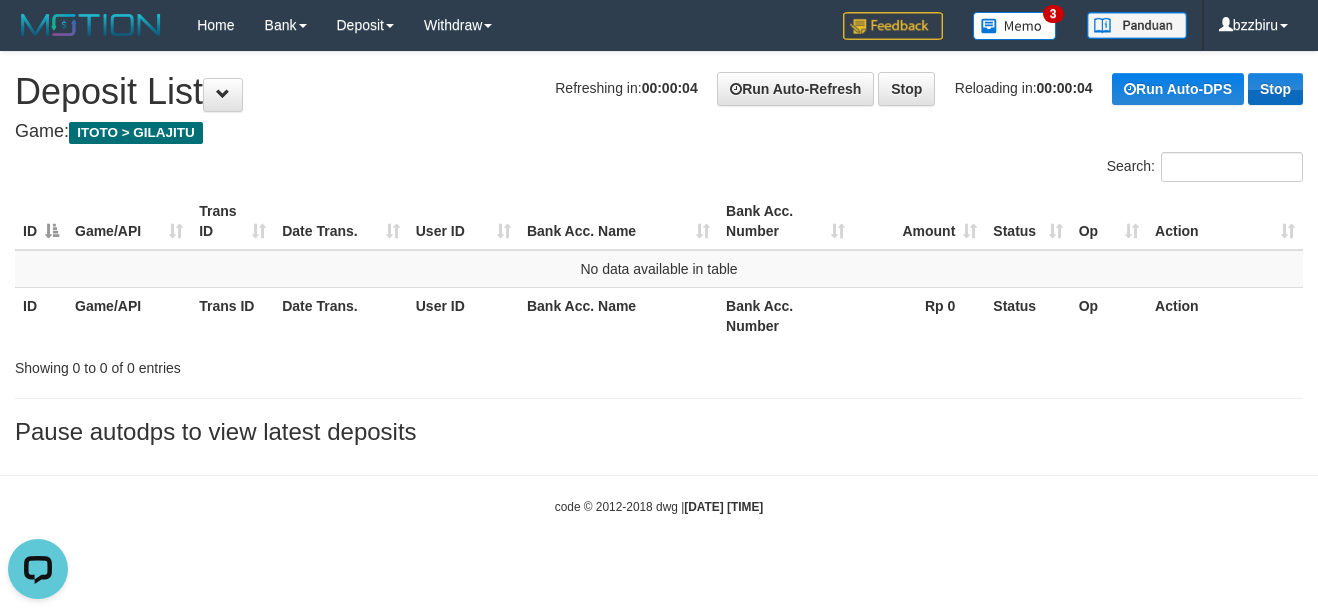 click on "Stop" at bounding box center [1275, 89] 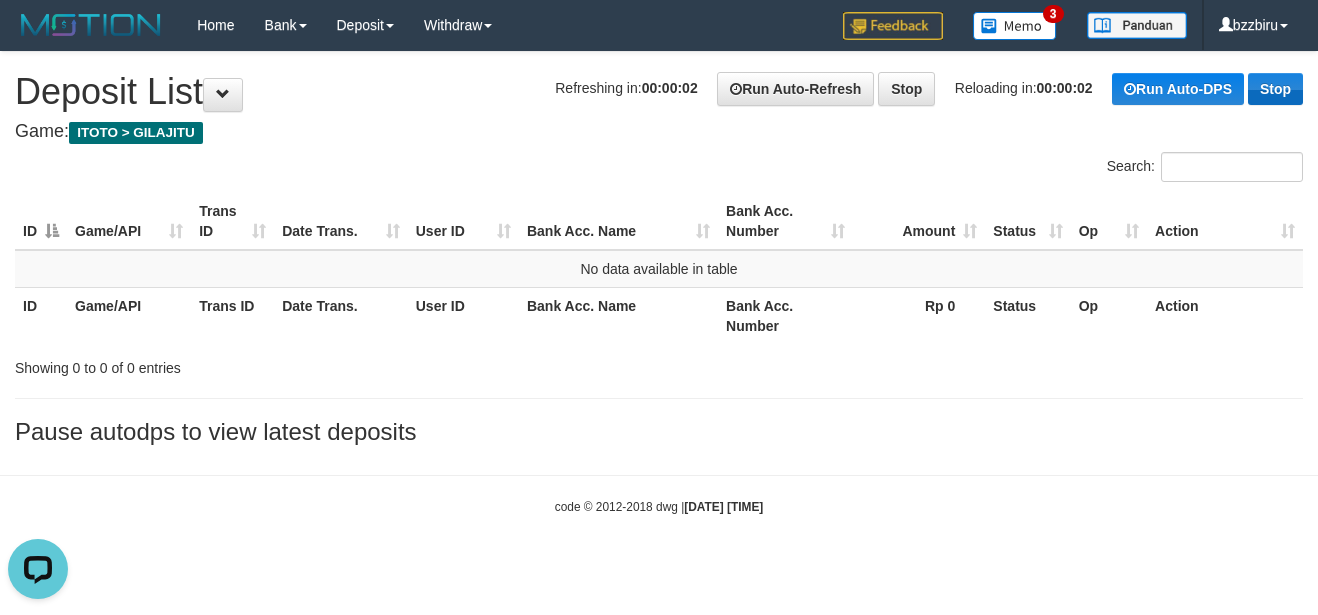 click on "Stop" at bounding box center (1275, 89) 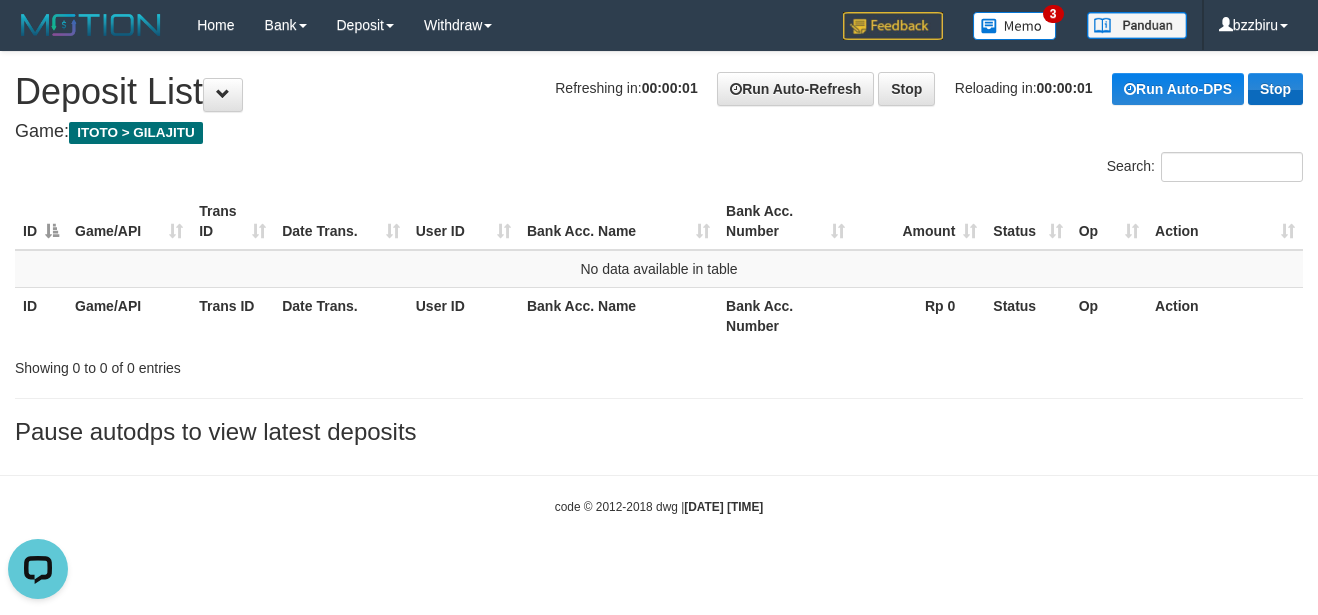 click on "Stop" at bounding box center (1275, 89) 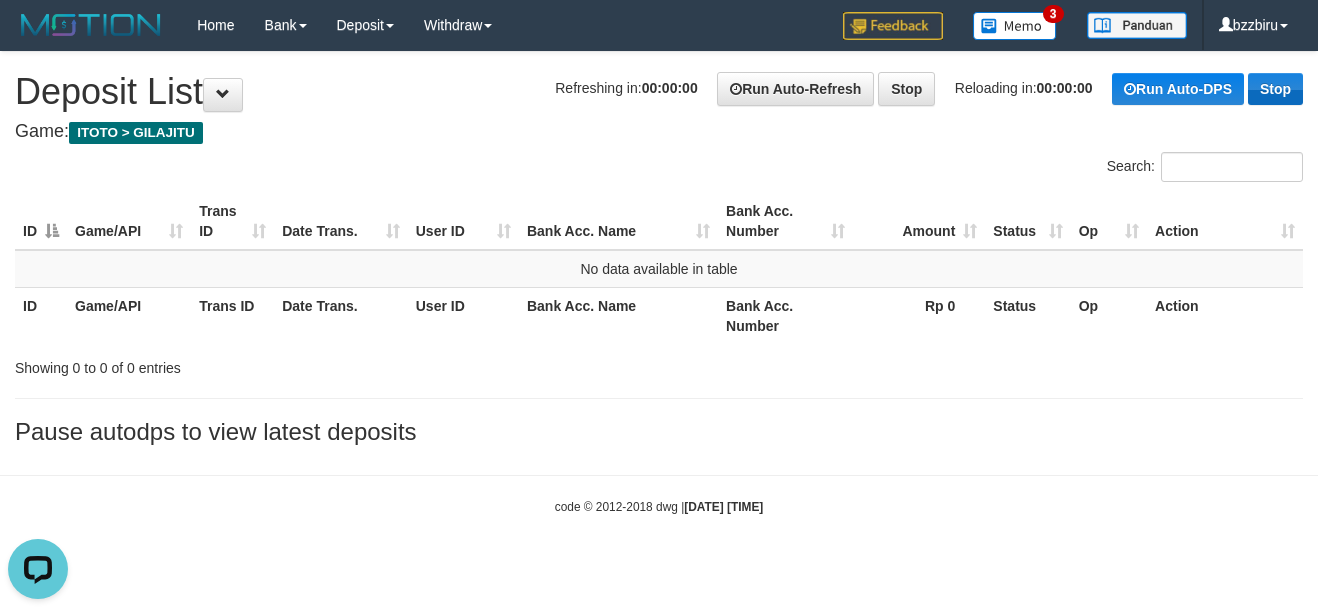 click on "Stop" at bounding box center (1275, 89) 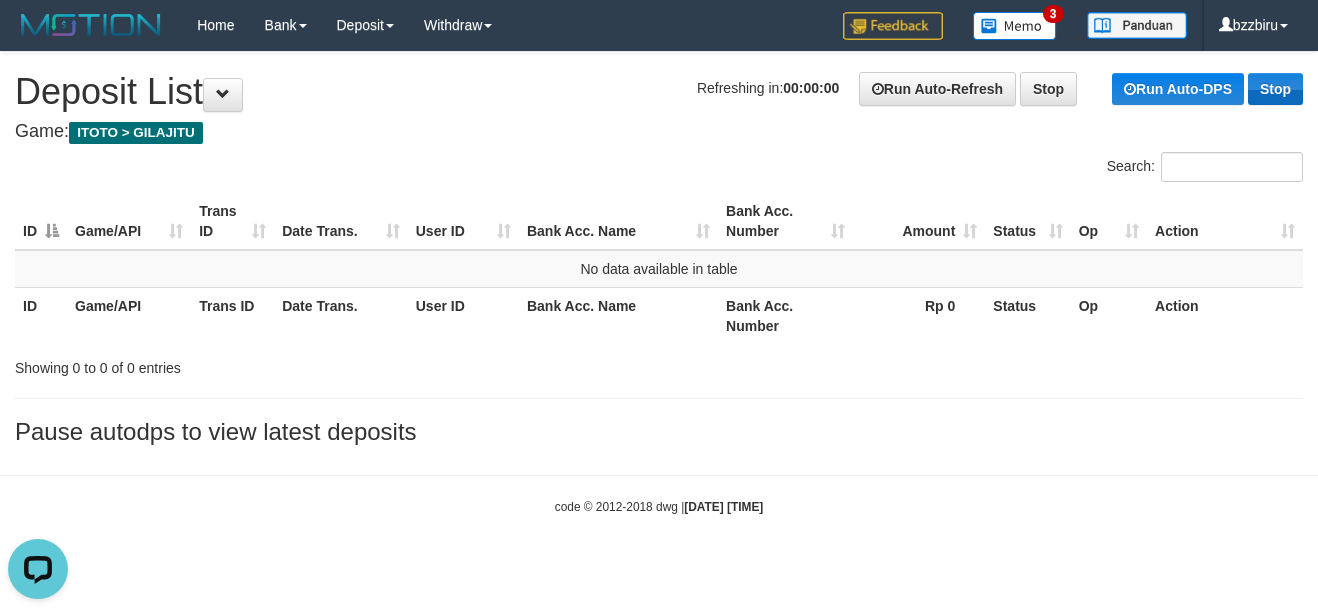 drag, startPoint x: 1280, startPoint y: 90, endPoint x: 1266, endPoint y: 82, distance: 16.124516 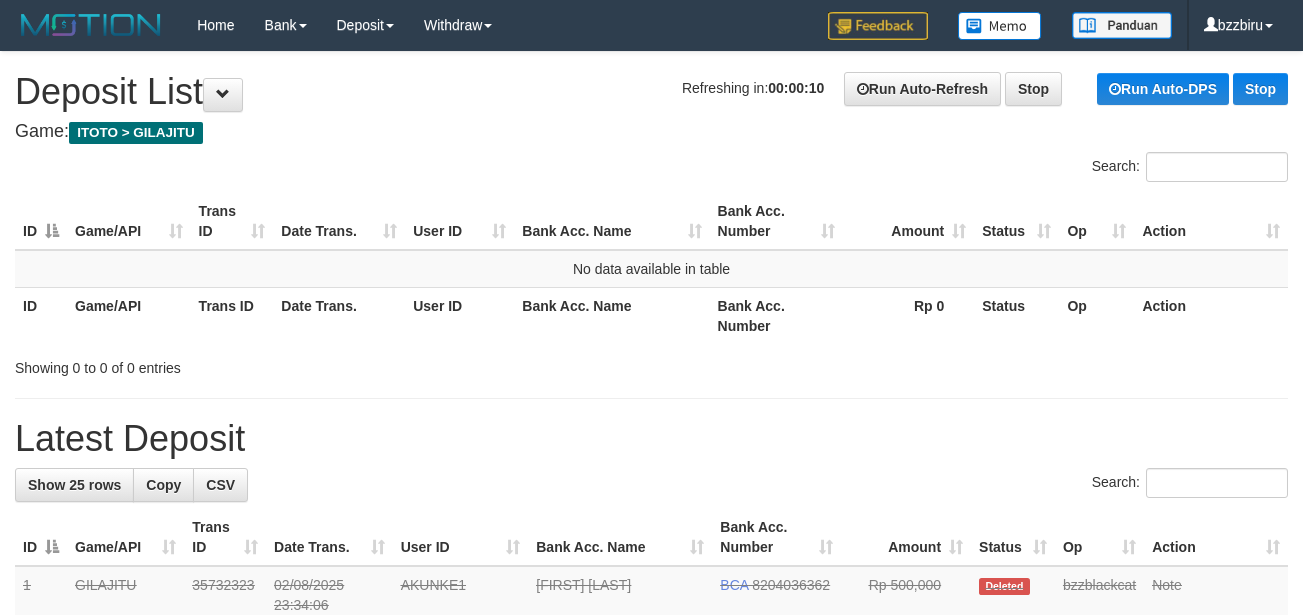 scroll, scrollTop: 0, scrollLeft: 0, axis: both 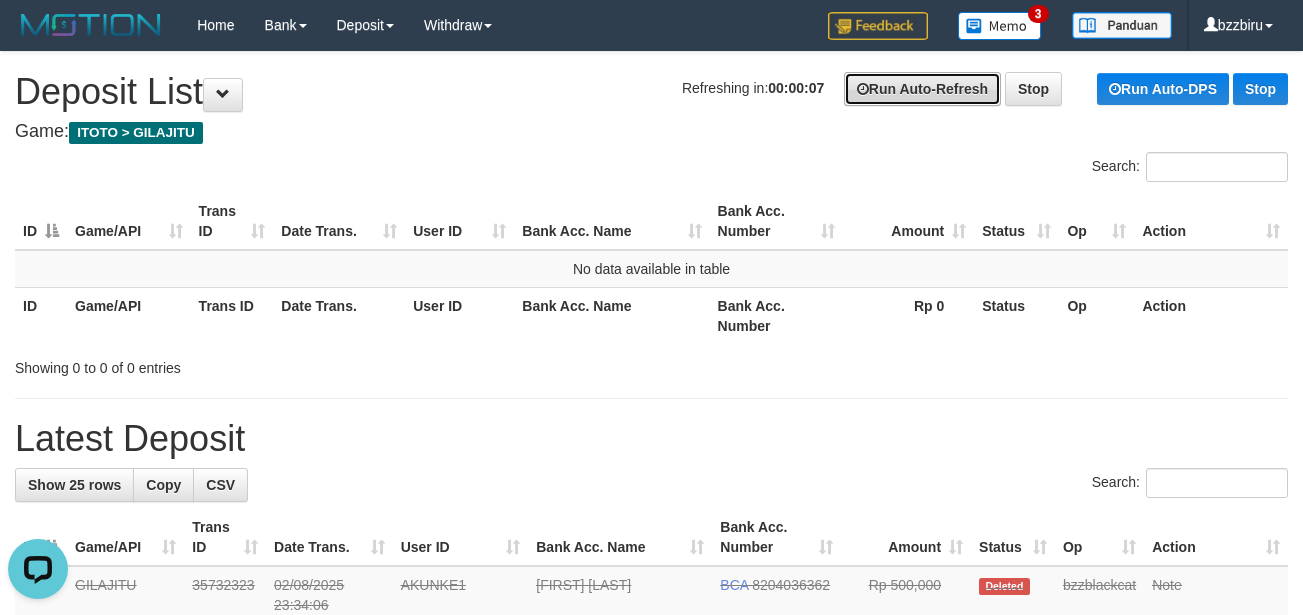 click on "Run Auto-Refresh" at bounding box center [922, 89] 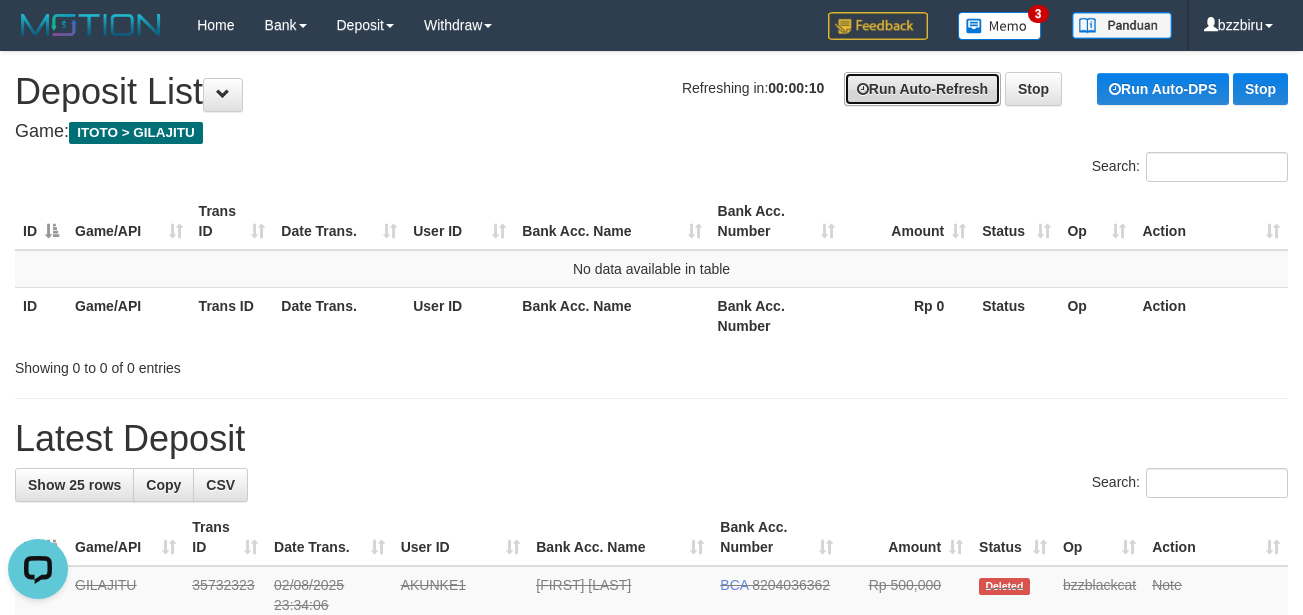 click on "Run Auto-Refresh" at bounding box center (922, 89) 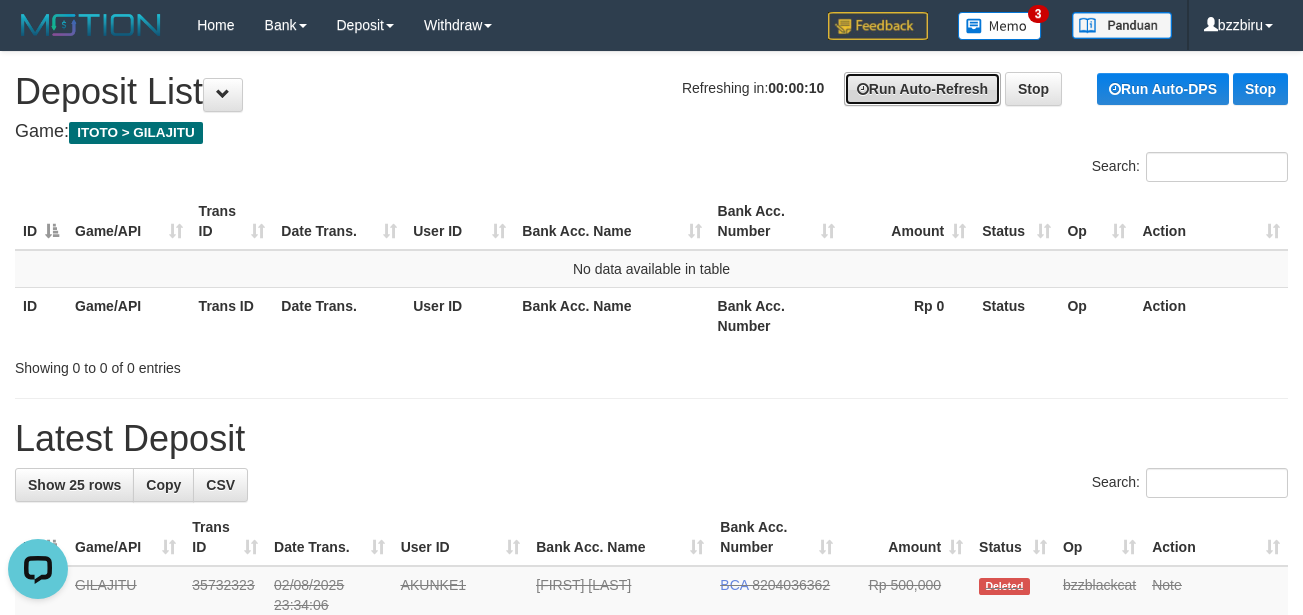 click on "Run Auto-Refresh" at bounding box center [922, 89] 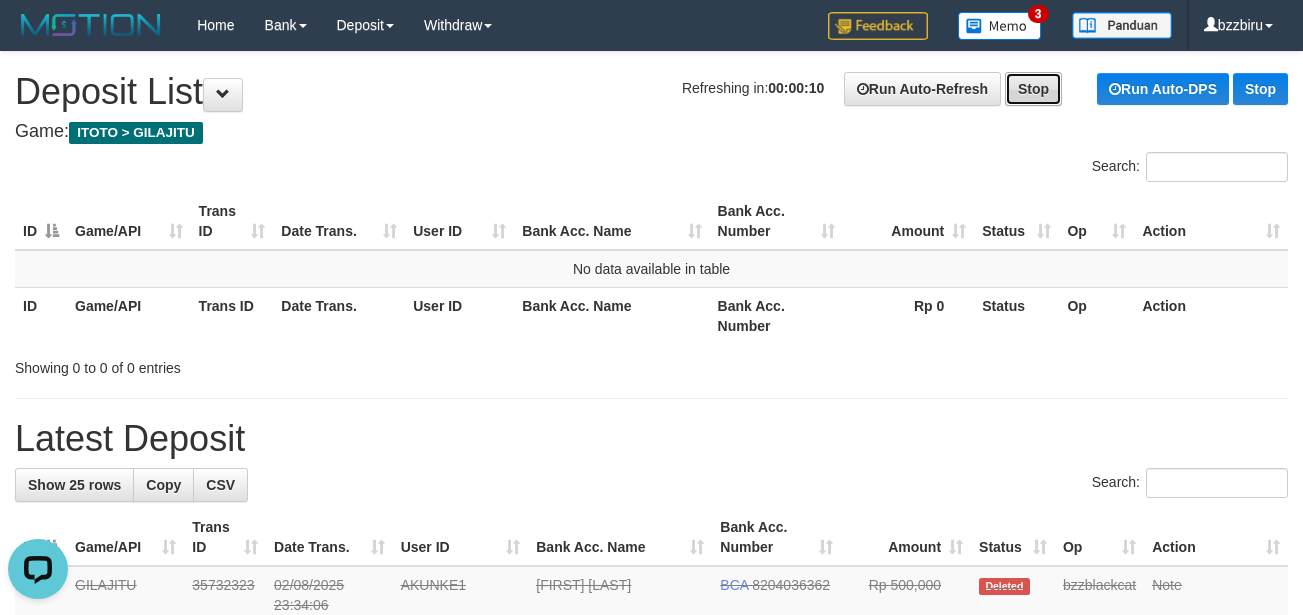 click on "Stop" at bounding box center (1033, 89) 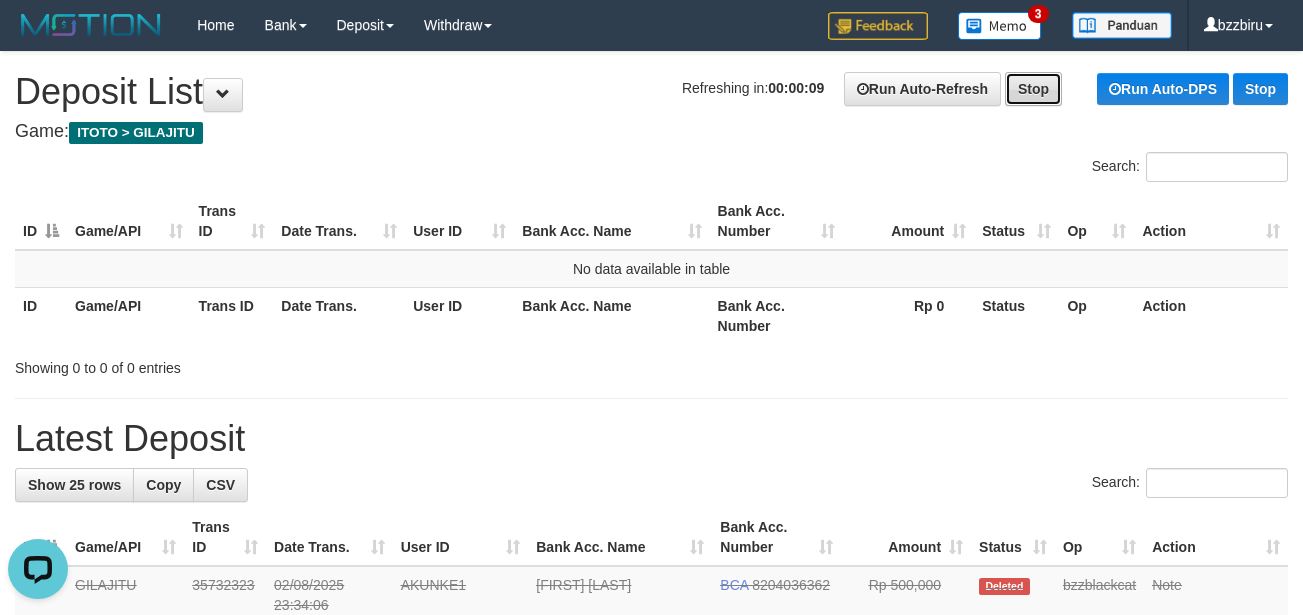 click on "Stop" at bounding box center [1033, 89] 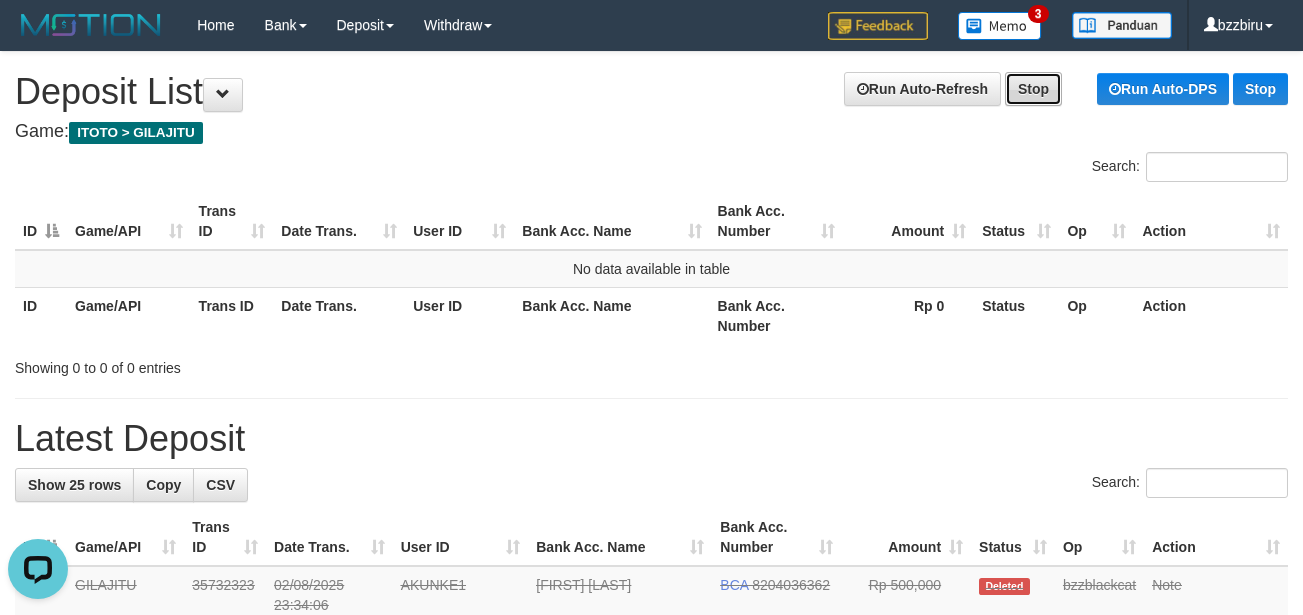 click on "Stop" at bounding box center (1033, 89) 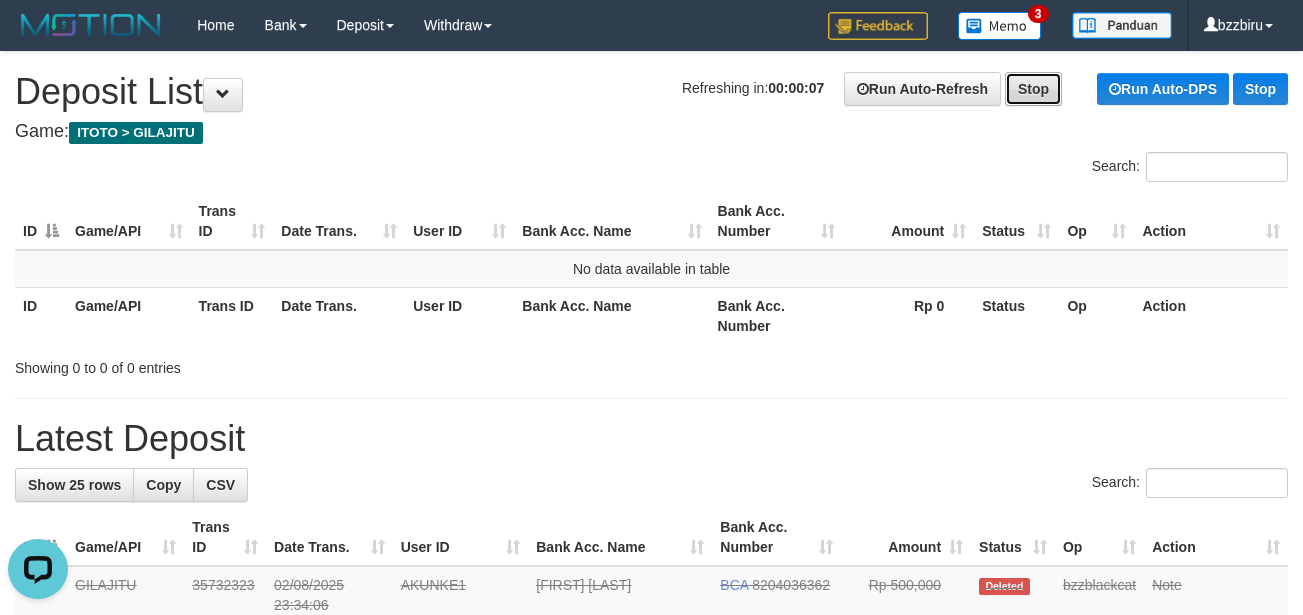 click on "Stop" at bounding box center [1033, 89] 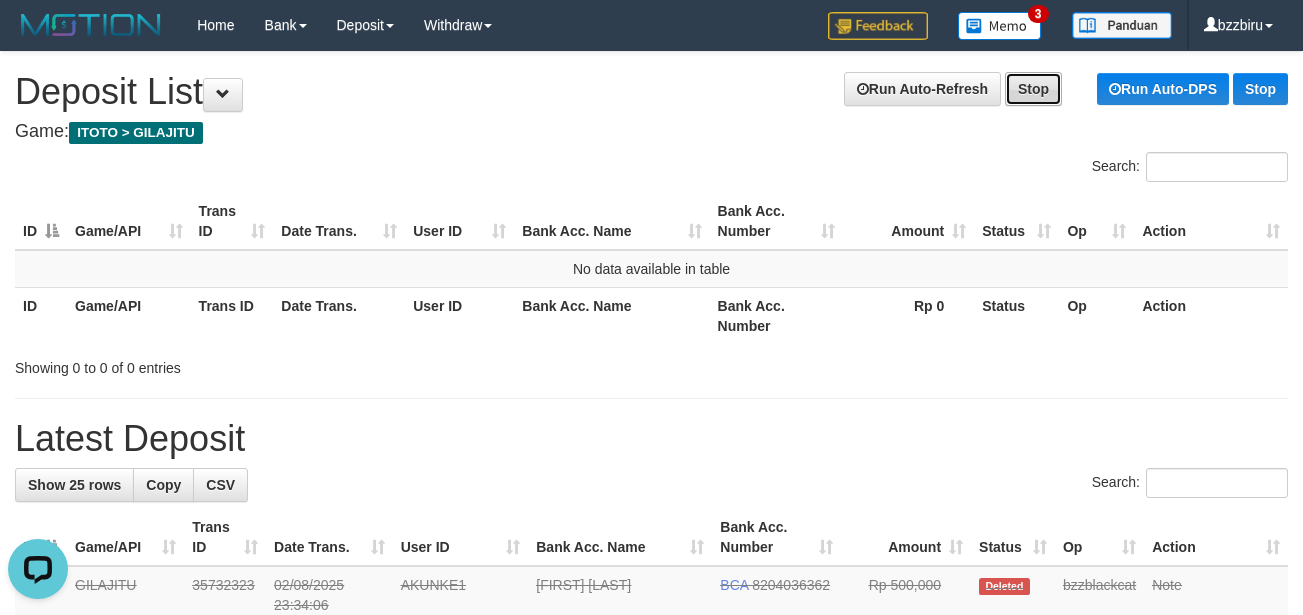click on "Stop" at bounding box center (1033, 89) 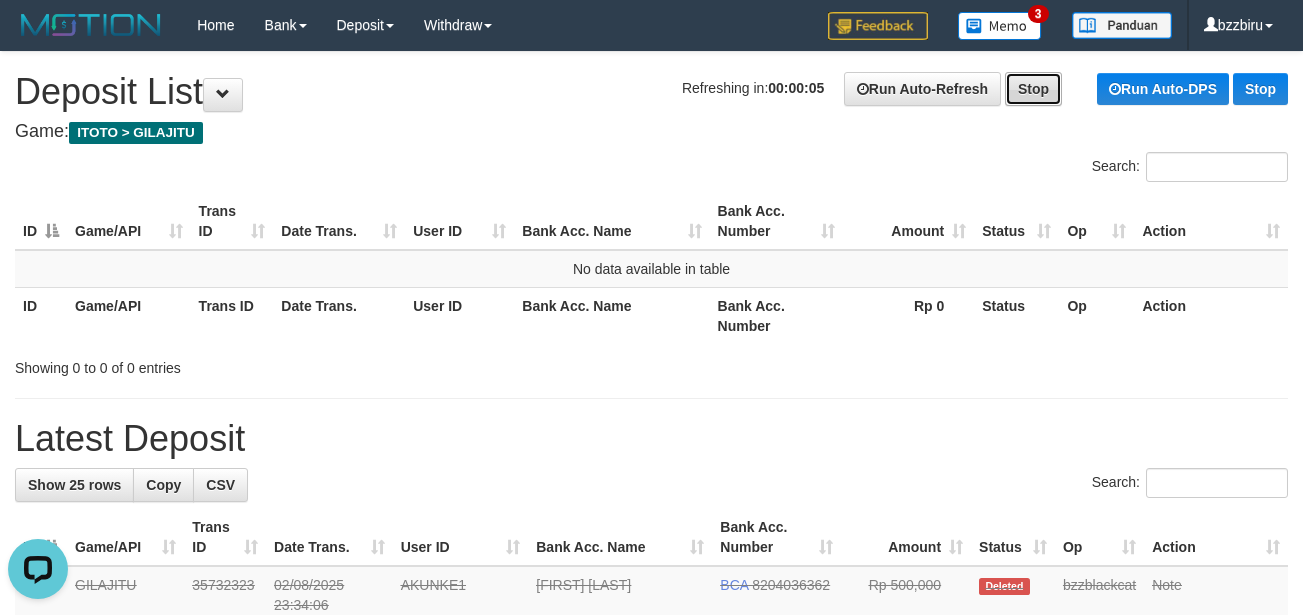 click on "Stop" at bounding box center (1033, 89) 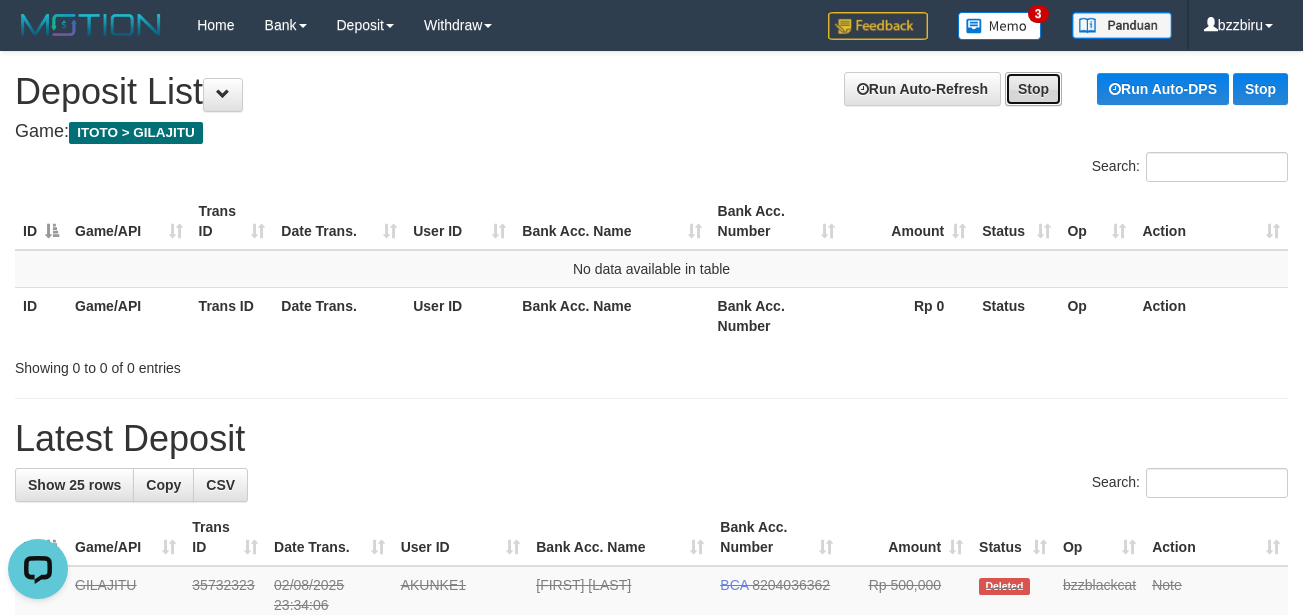 click on "Stop" at bounding box center [1033, 89] 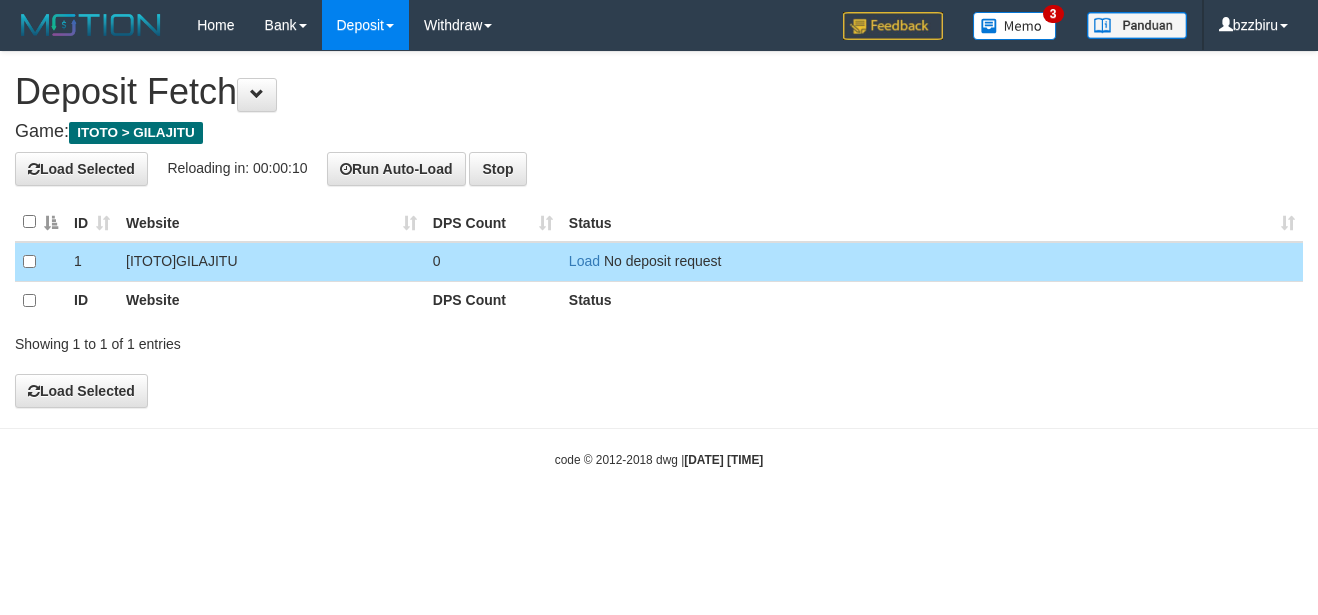 scroll, scrollTop: 0, scrollLeft: 0, axis: both 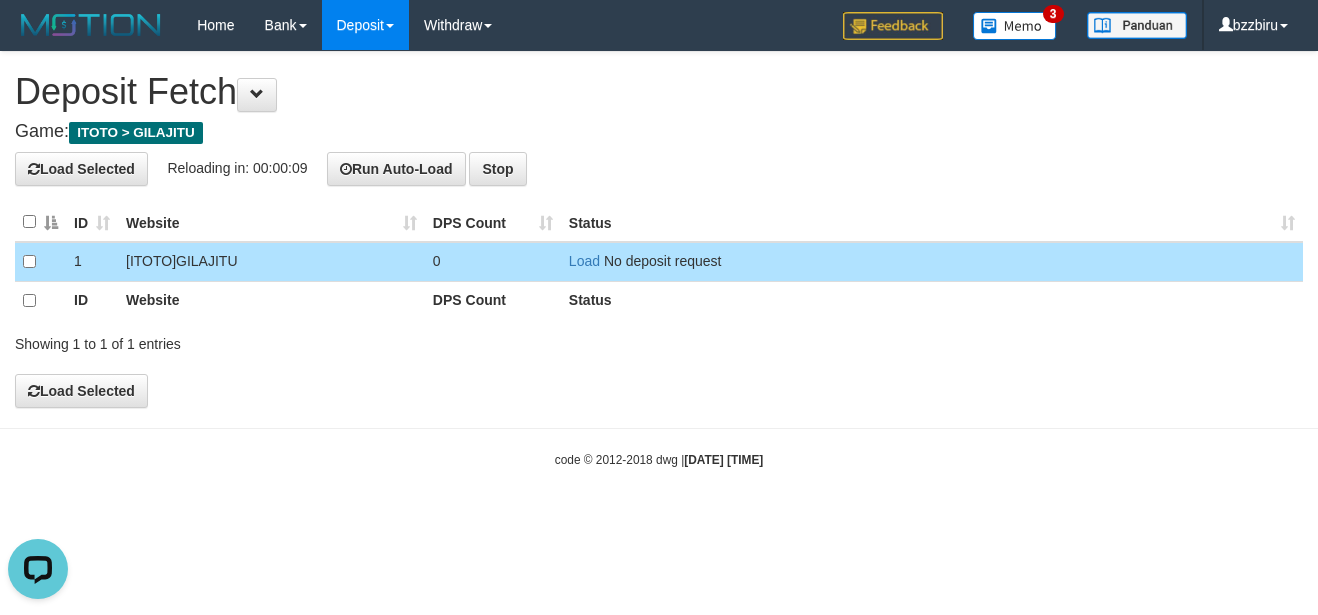 click at bounding box center [40, 222] 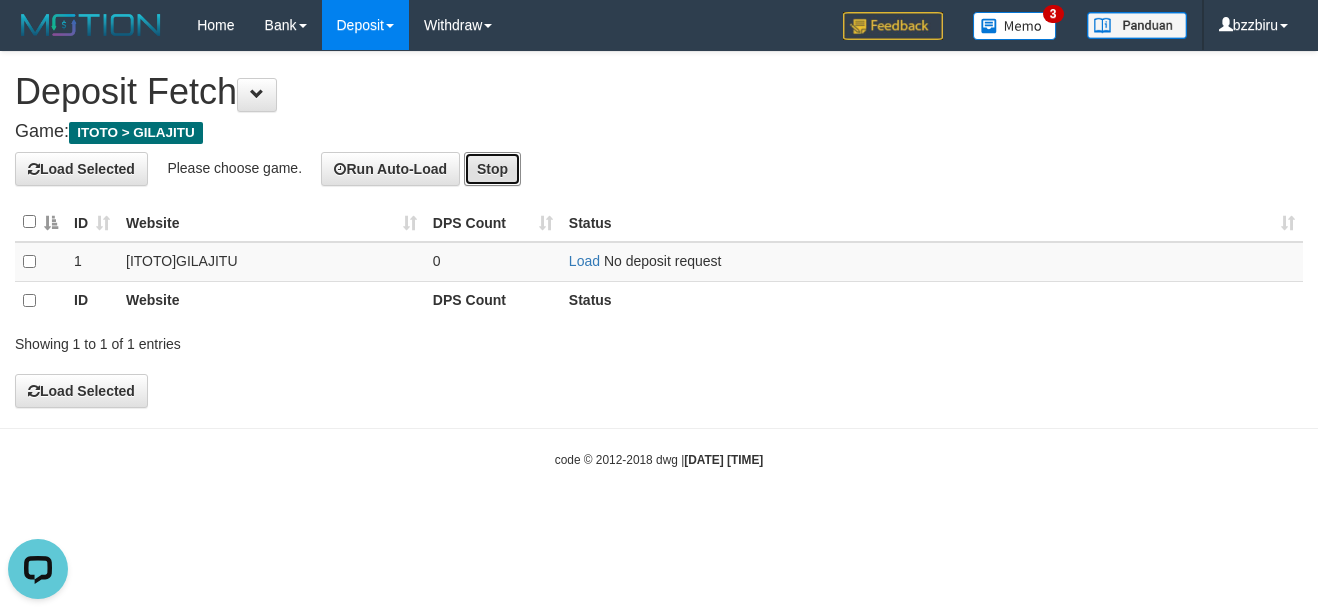 click on "Stop" at bounding box center (492, 169) 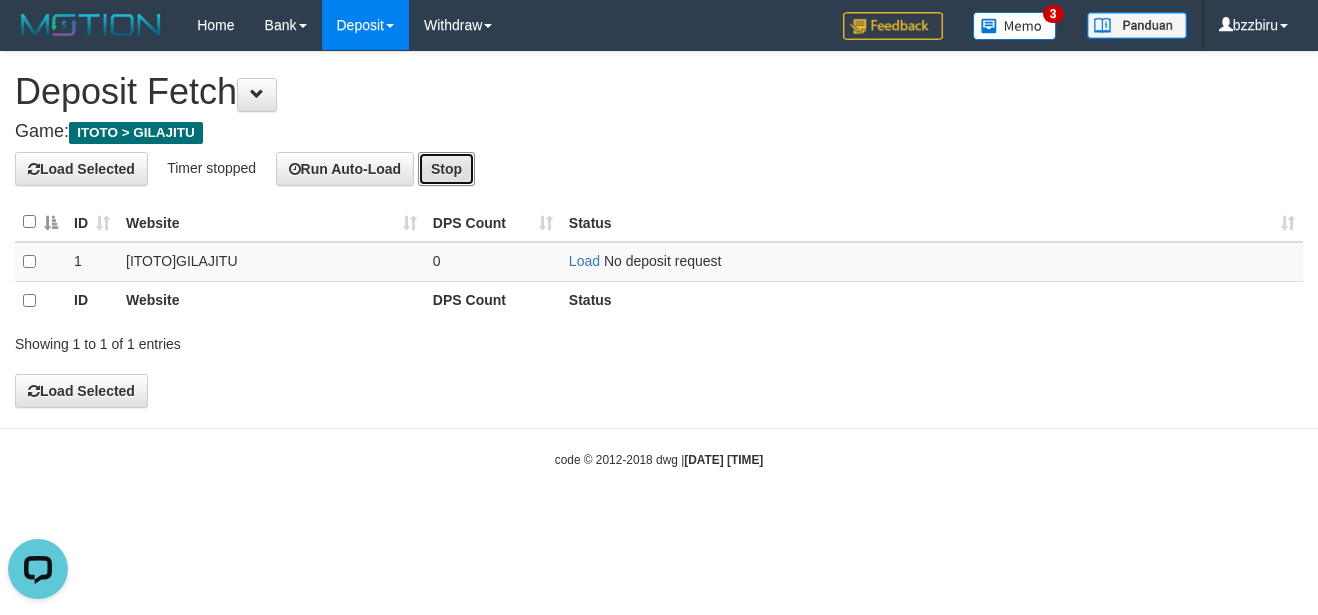 type 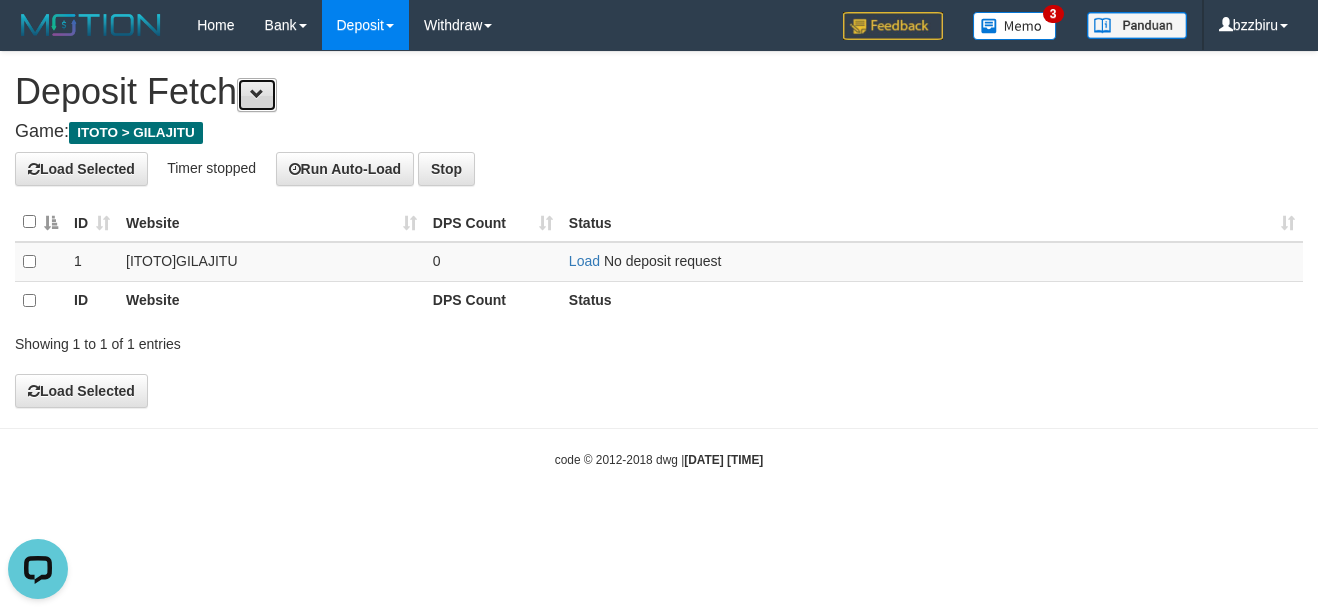 click at bounding box center (257, 94) 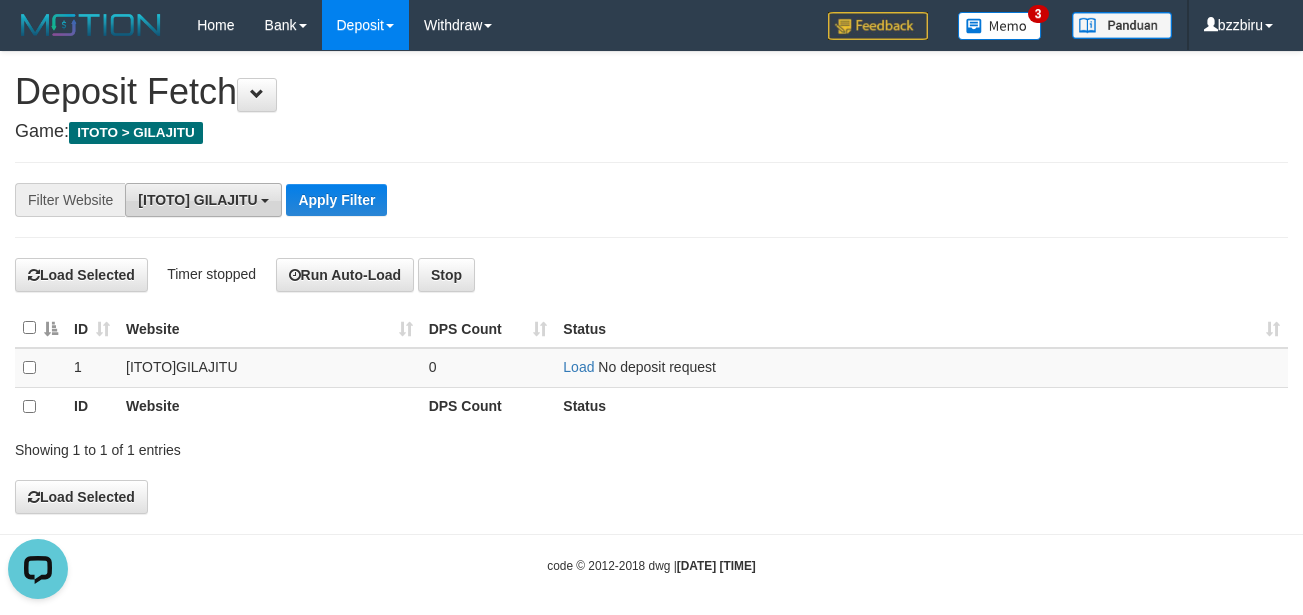 click on "[ITOTO] GILAJITU" at bounding box center (197, 200) 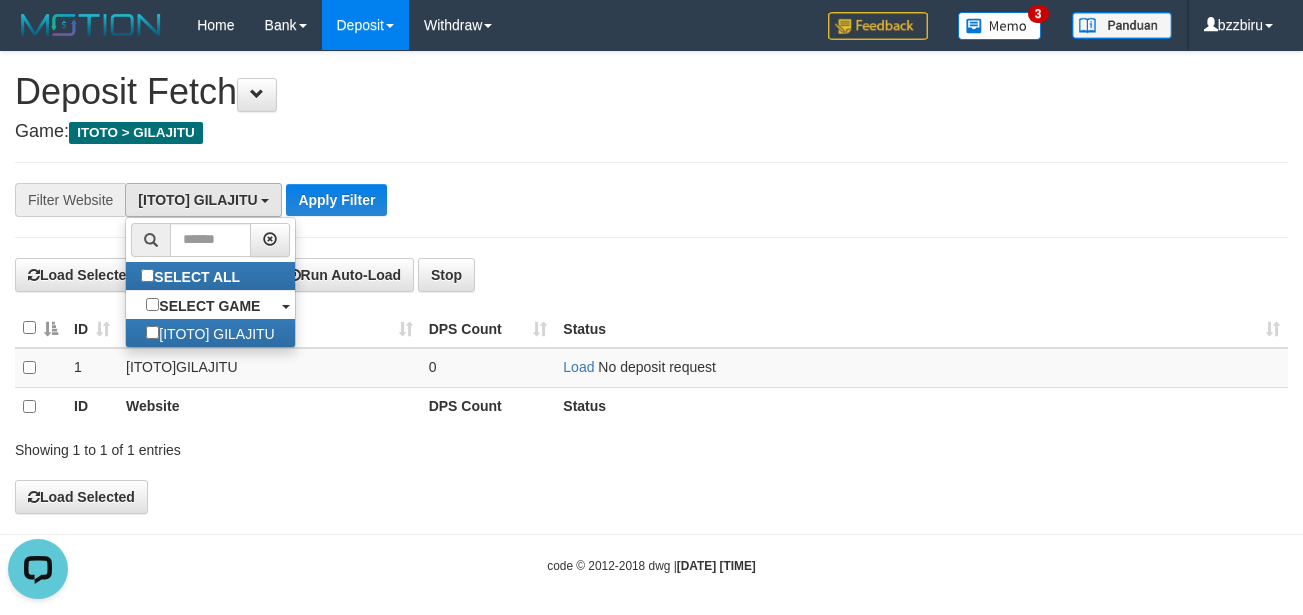 click on "Game:   ITOTO > GILAJITU" at bounding box center (651, 132) 